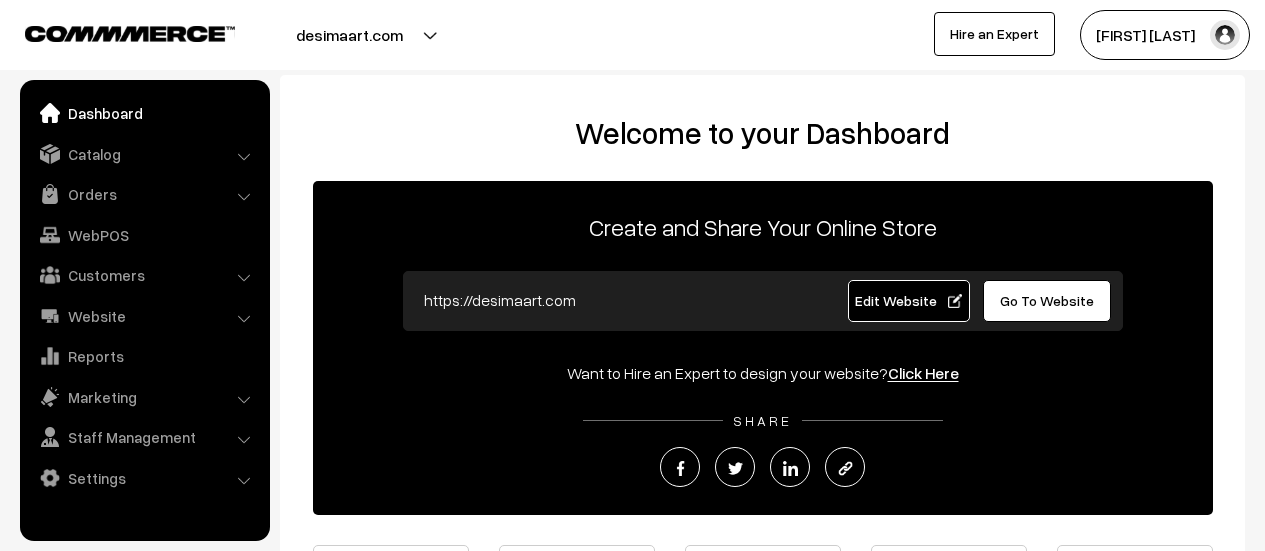 scroll, scrollTop: 0, scrollLeft: 0, axis: both 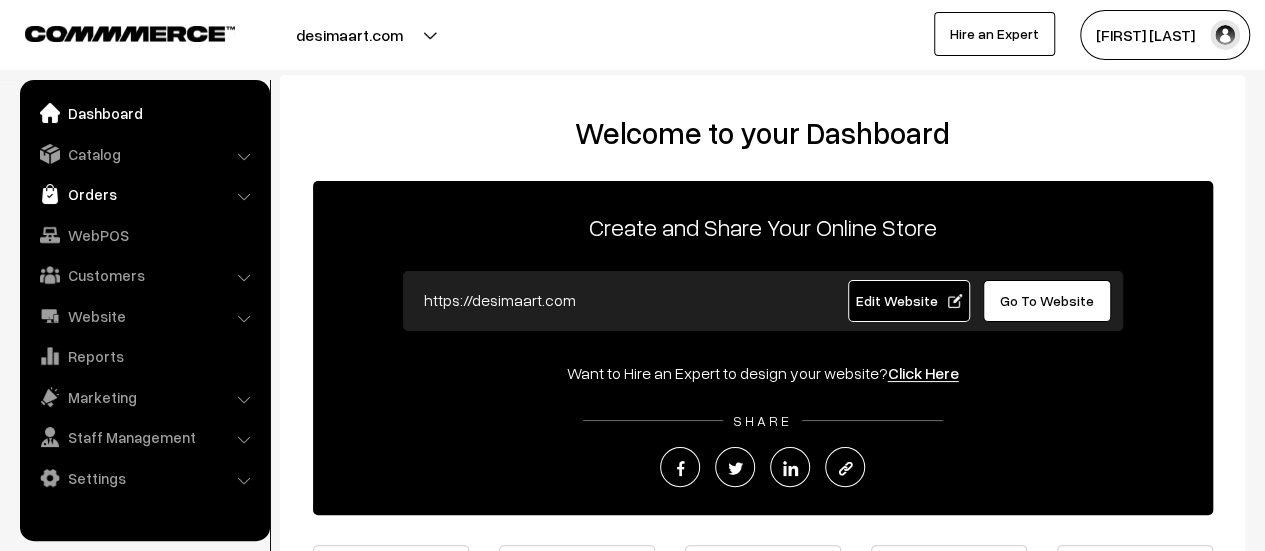 click on "Orders" at bounding box center (144, 194) 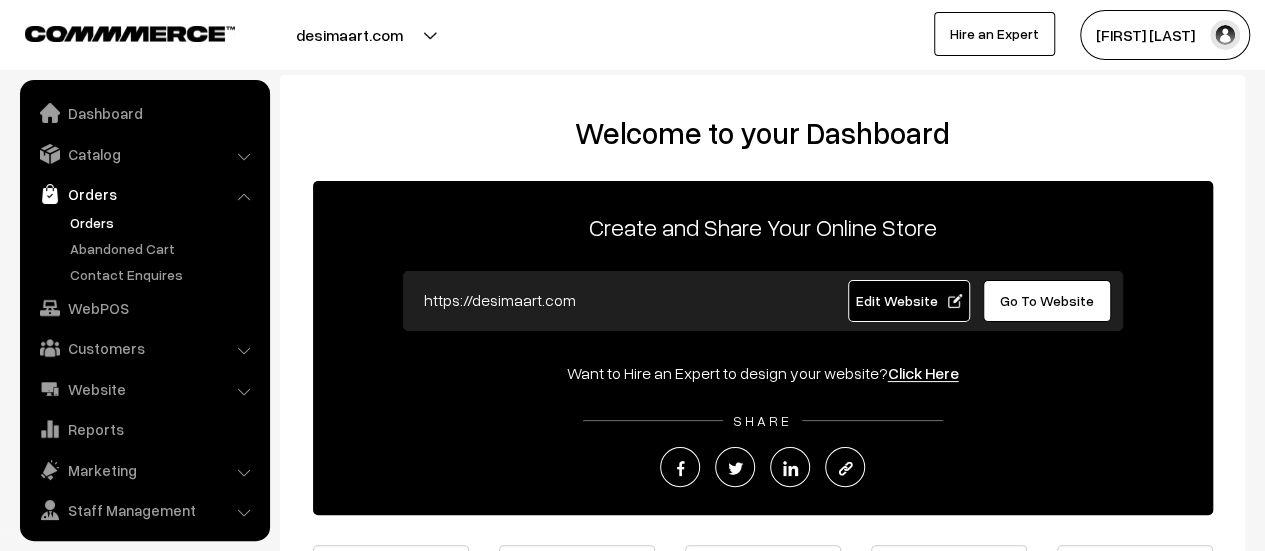 click on "Orders" at bounding box center (164, 222) 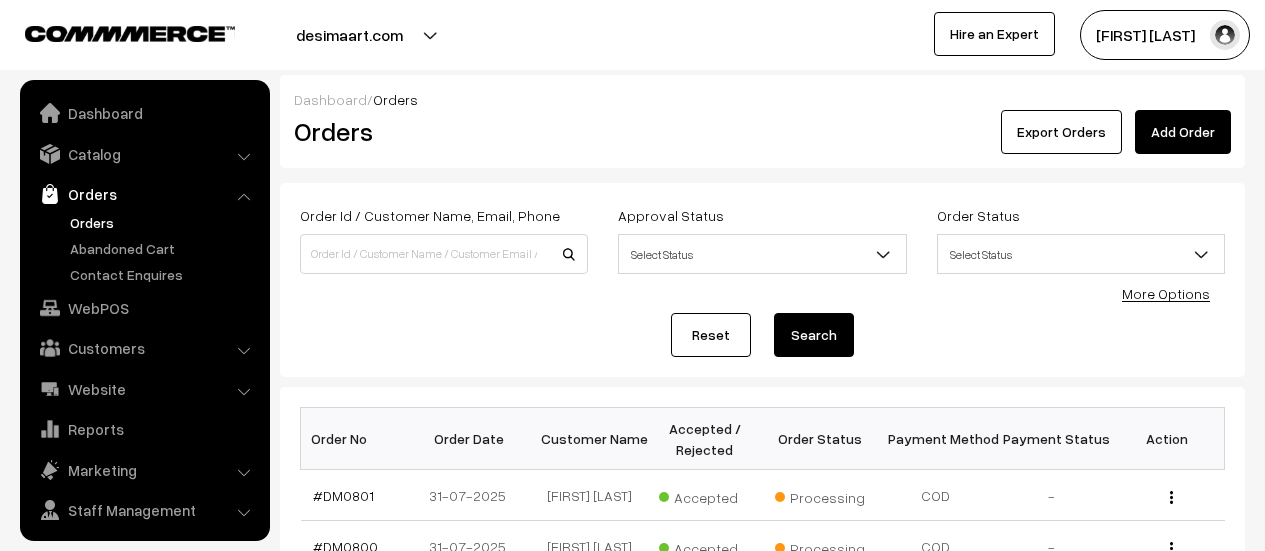 scroll, scrollTop: 262, scrollLeft: 0, axis: vertical 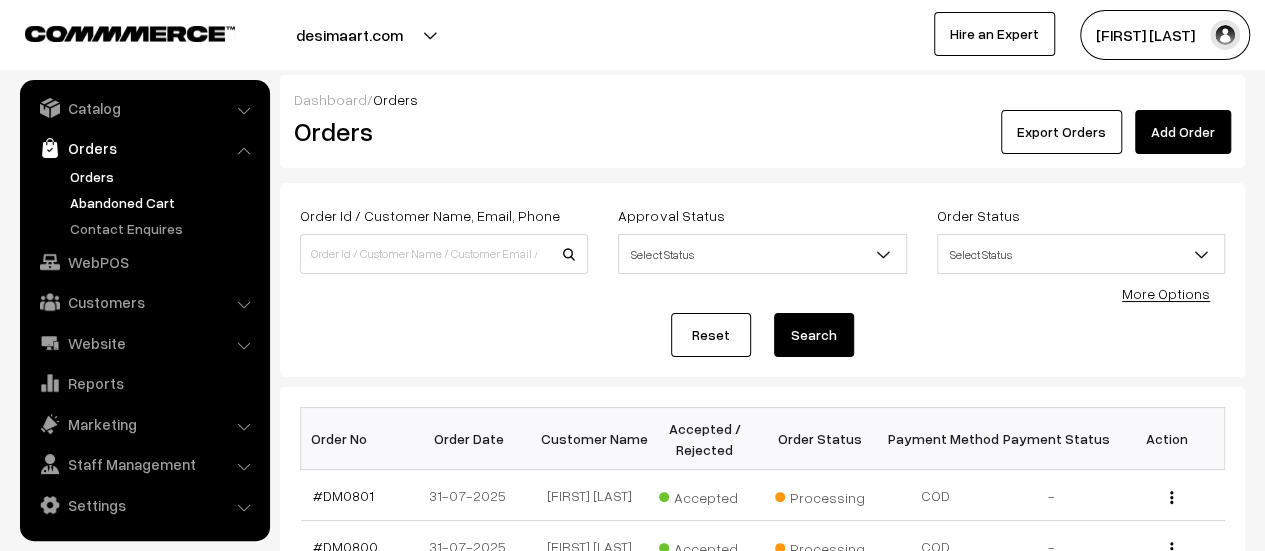 click on "Abandoned Cart" at bounding box center [164, 202] 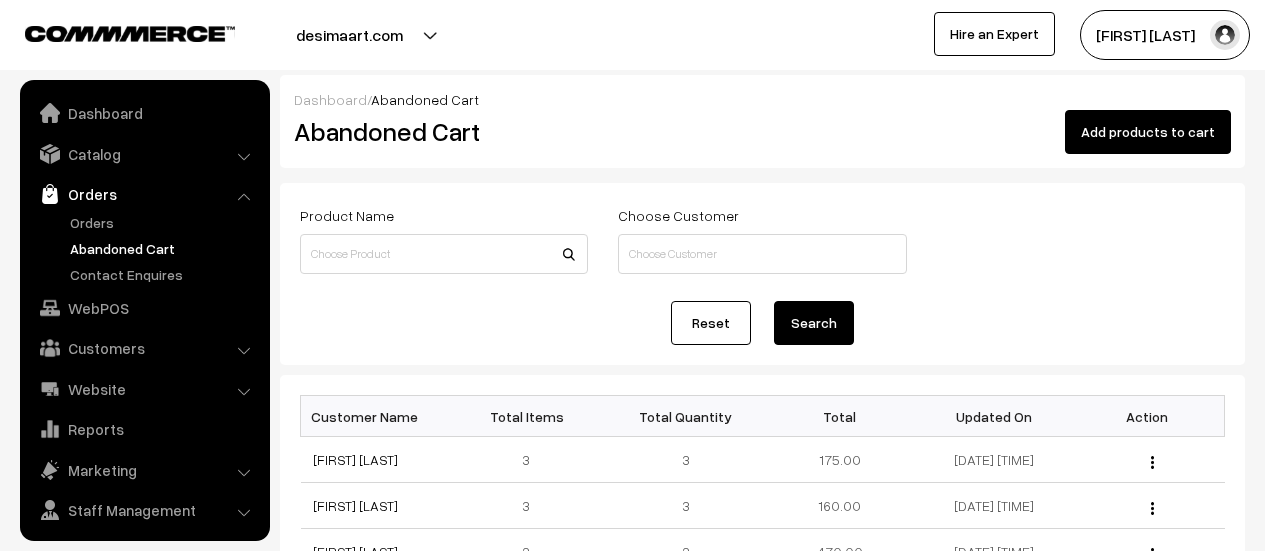 scroll, scrollTop: 0, scrollLeft: 0, axis: both 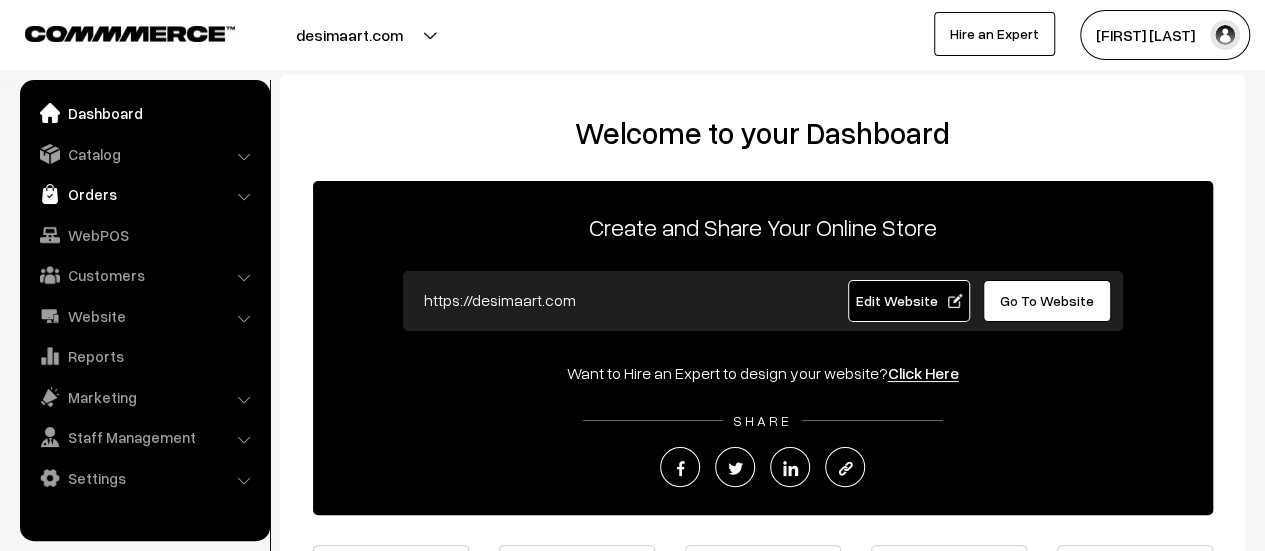 click at bounding box center (50, 194) 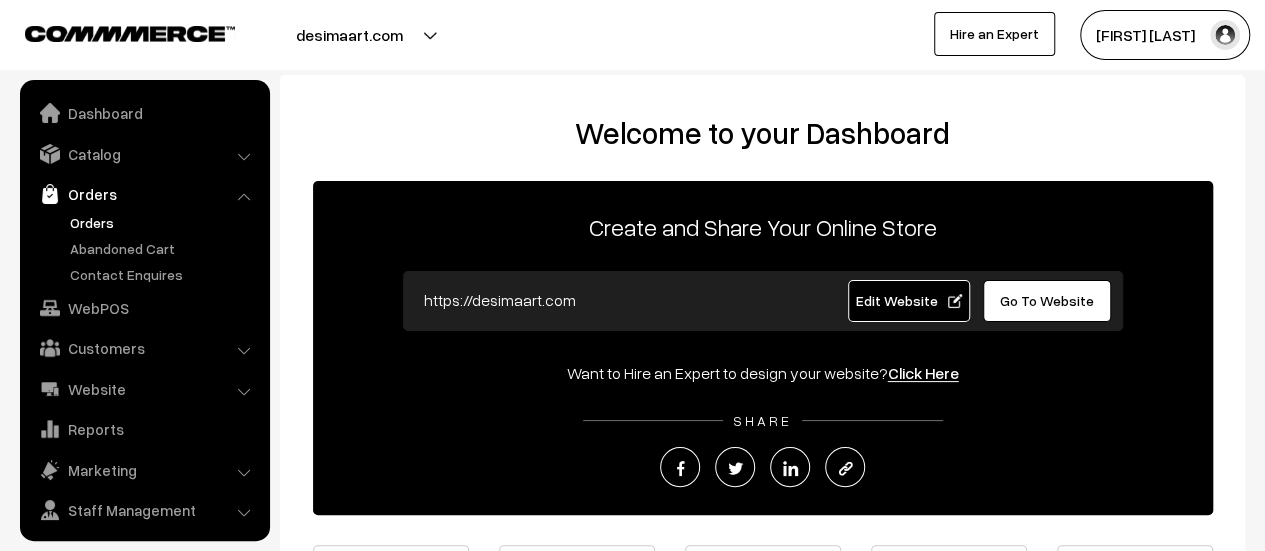 click on "Orders" at bounding box center (164, 222) 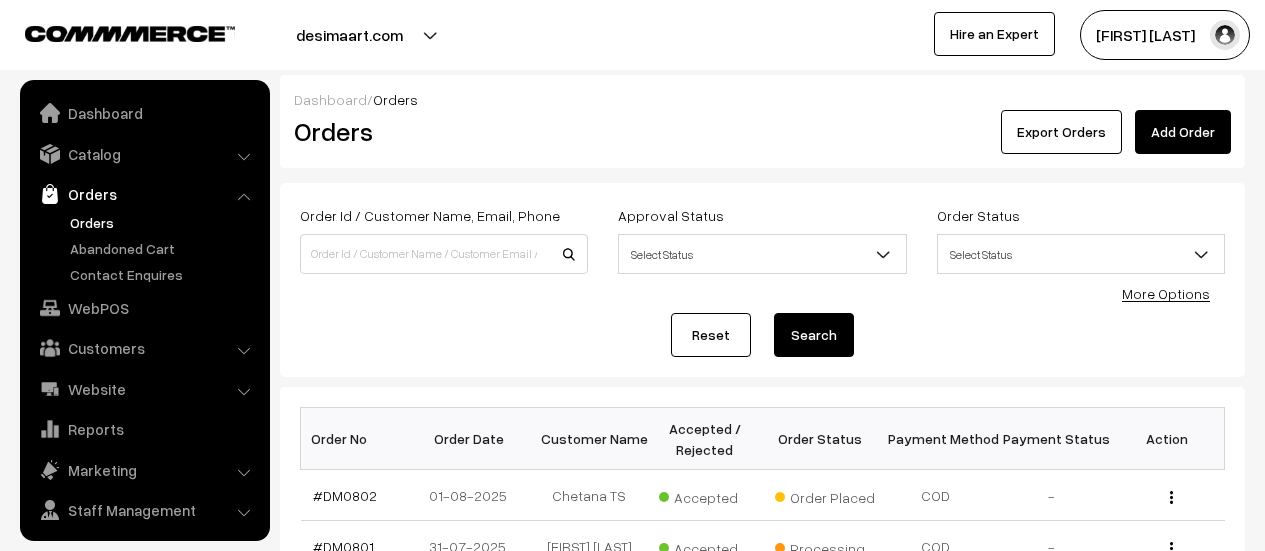 scroll, scrollTop: 0, scrollLeft: 0, axis: both 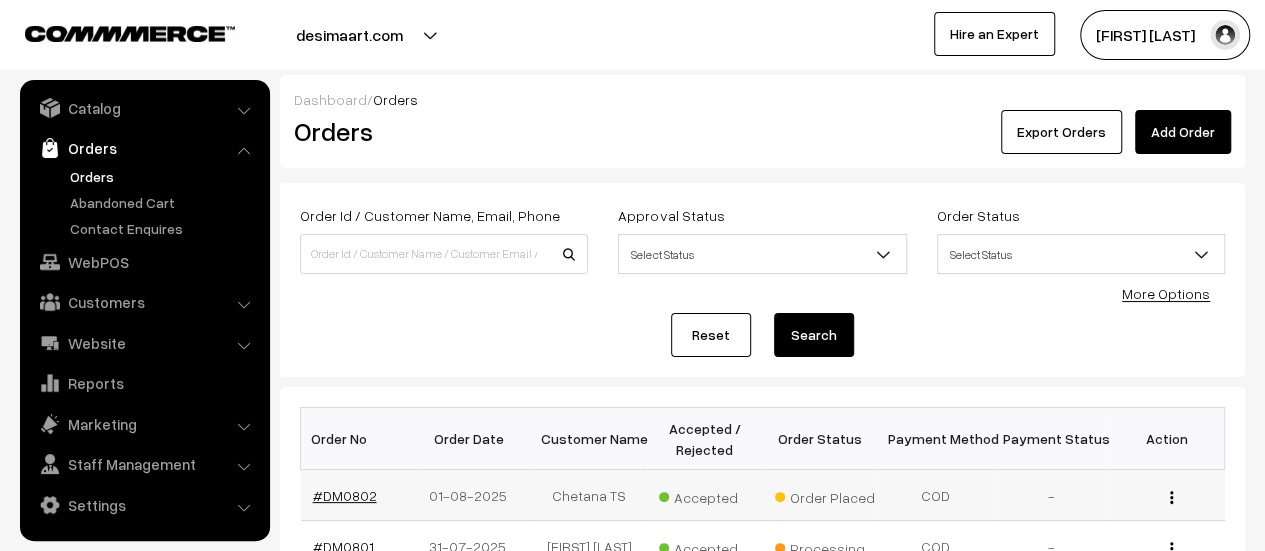 click on "#DM0802" at bounding box center [345, 495] 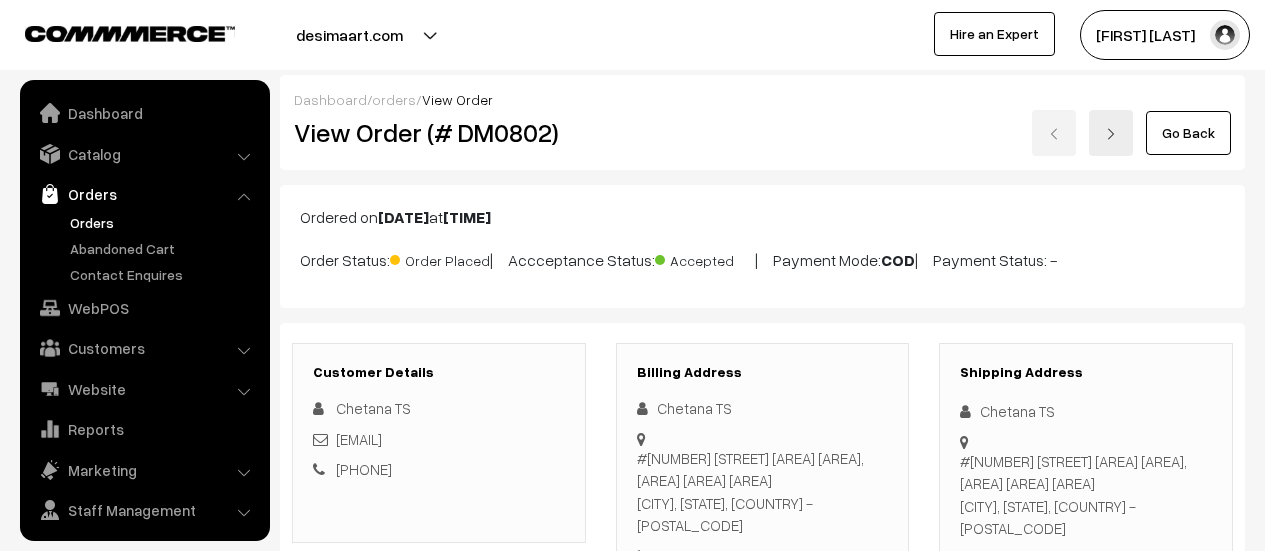scroll, scrollTop: 0, scrollLeft: 0, axis: both 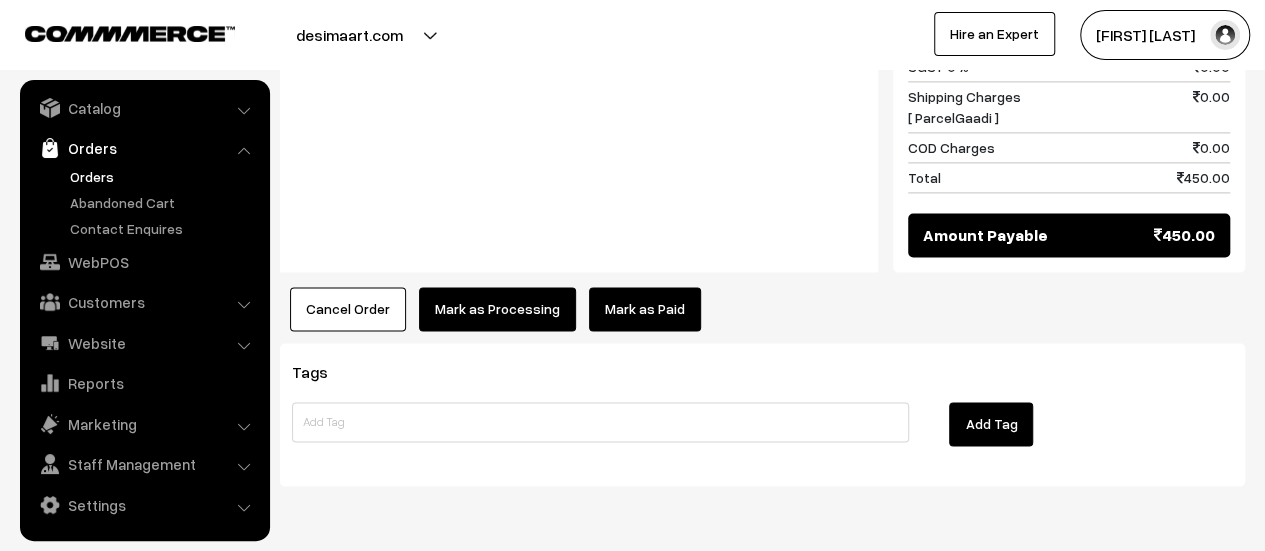 click on "Mark as Processing" at bounding box center [497, 309] 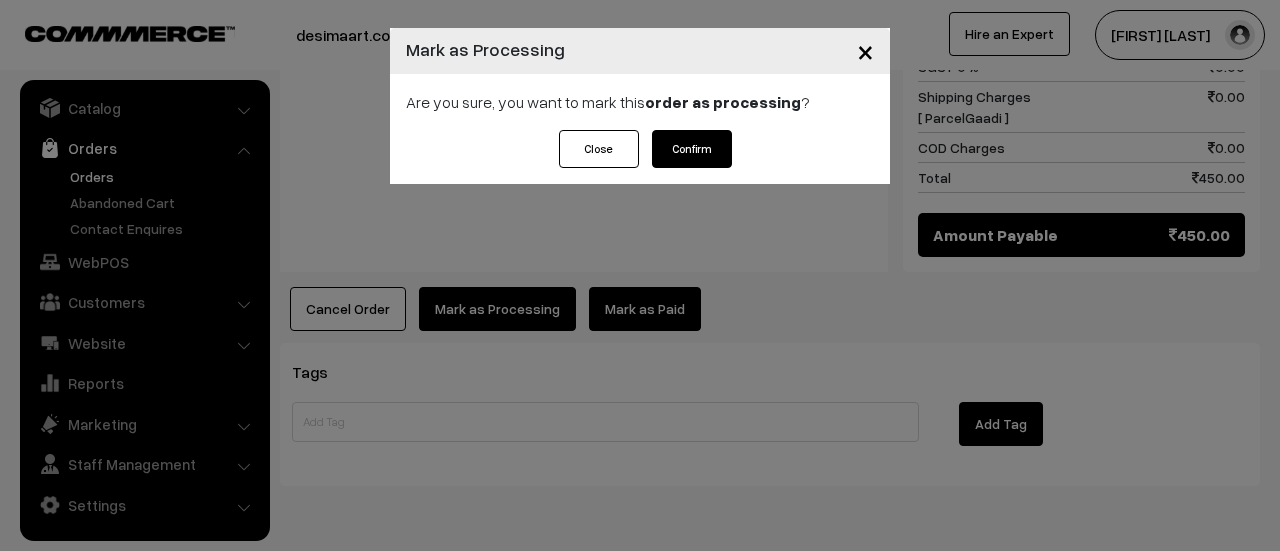 click on "Confirm" at bounding box center [692, 149] 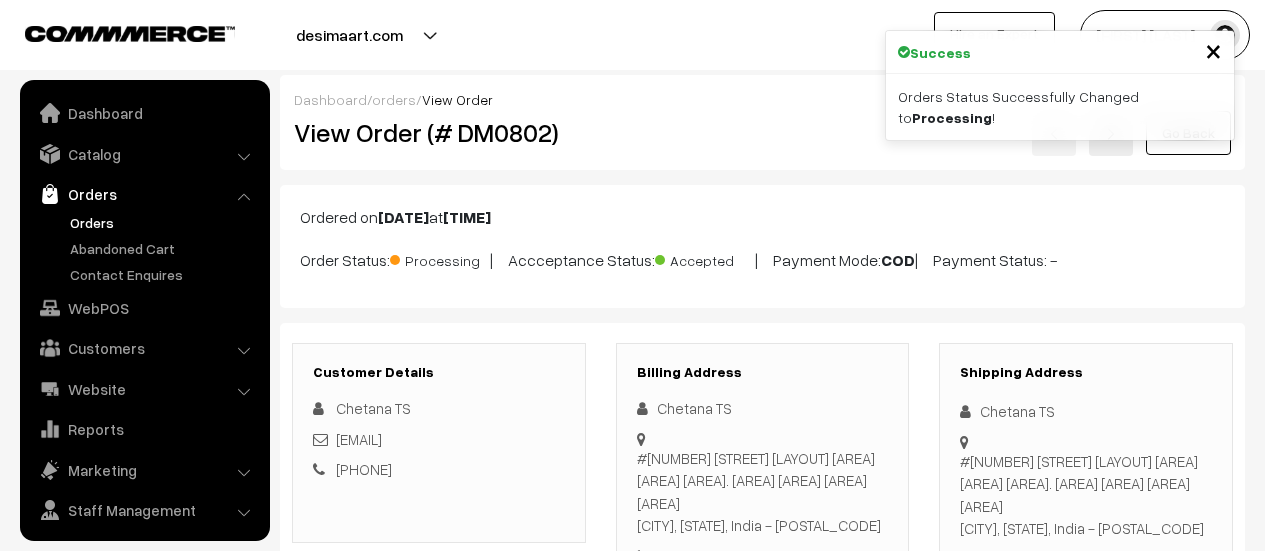 scroll, scrollTop: 0, scrollLeft: 0, axis: both 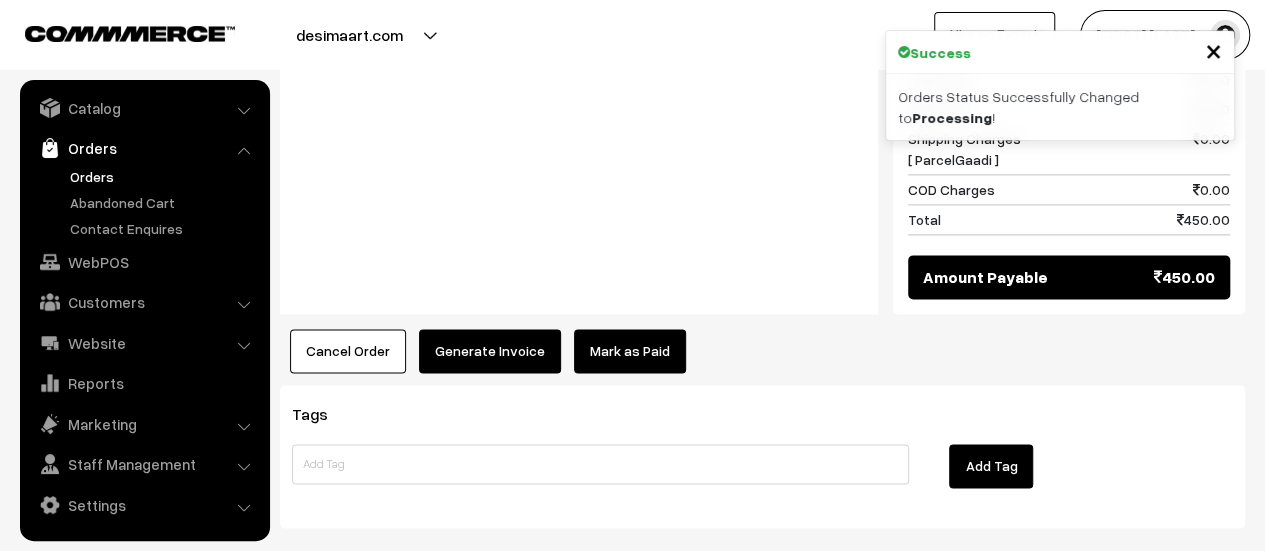 click on "Generate Invoice" at bounding box center [490, 351] 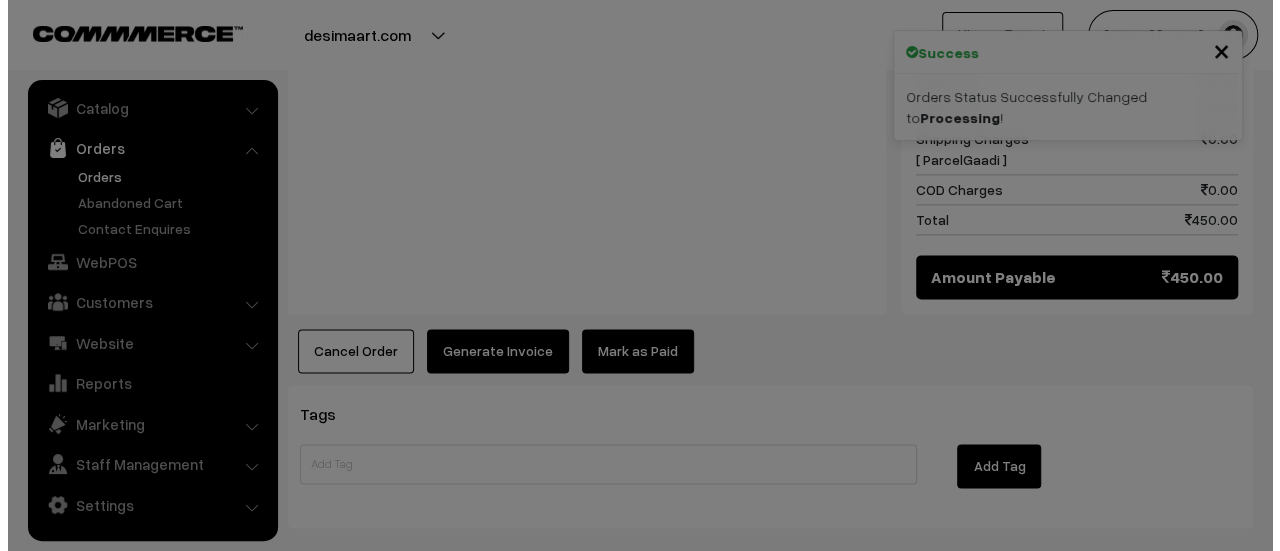 scroll, scrollTop: 1230, scrollLeft: 0, axis: vertical 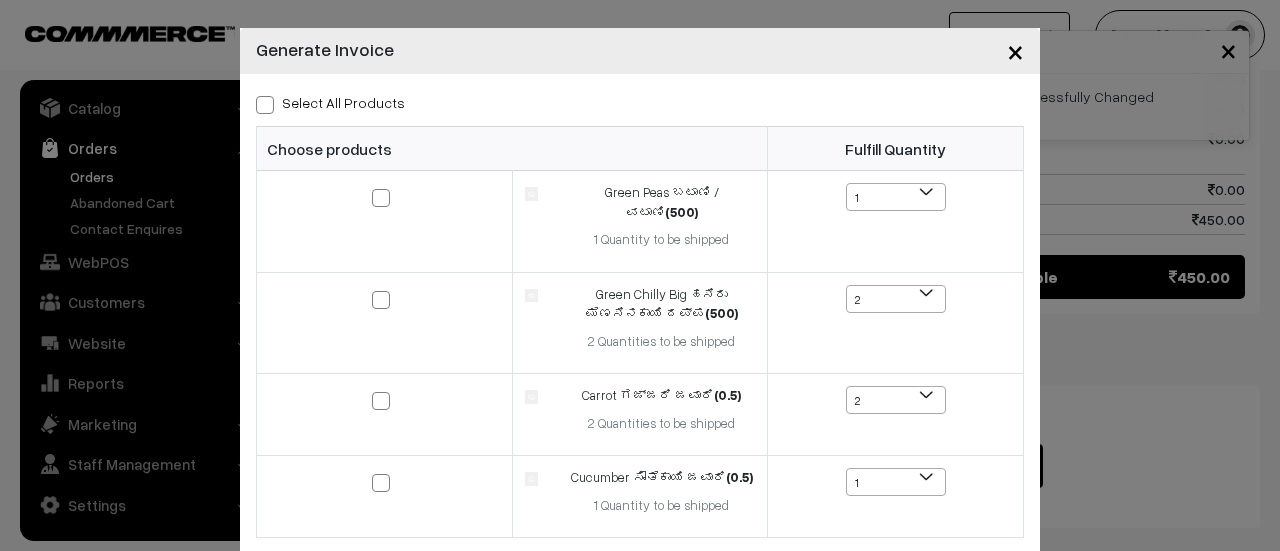 click at bounding box center (265, 105) 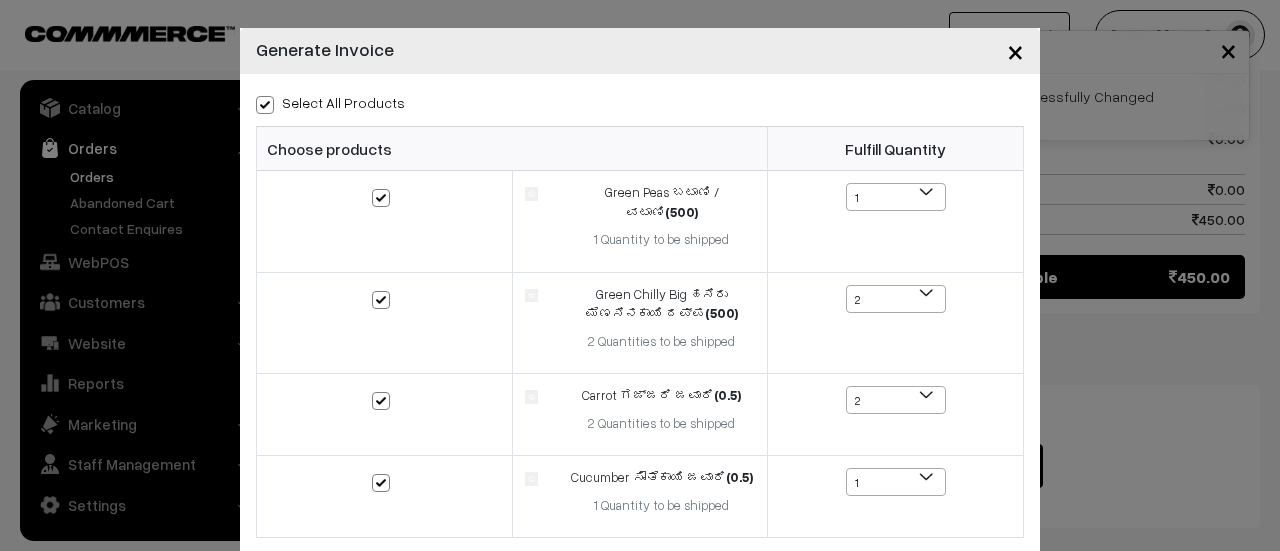 checkbox on "true" 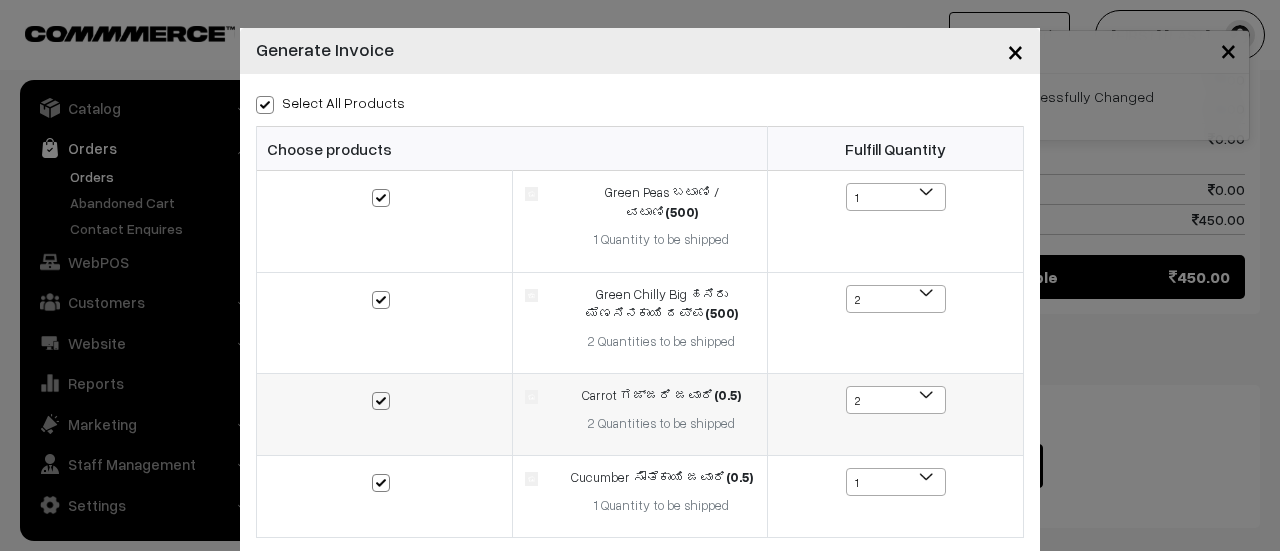scroll, scrollTop: 153, scrollLeft: 0, axis: vertical 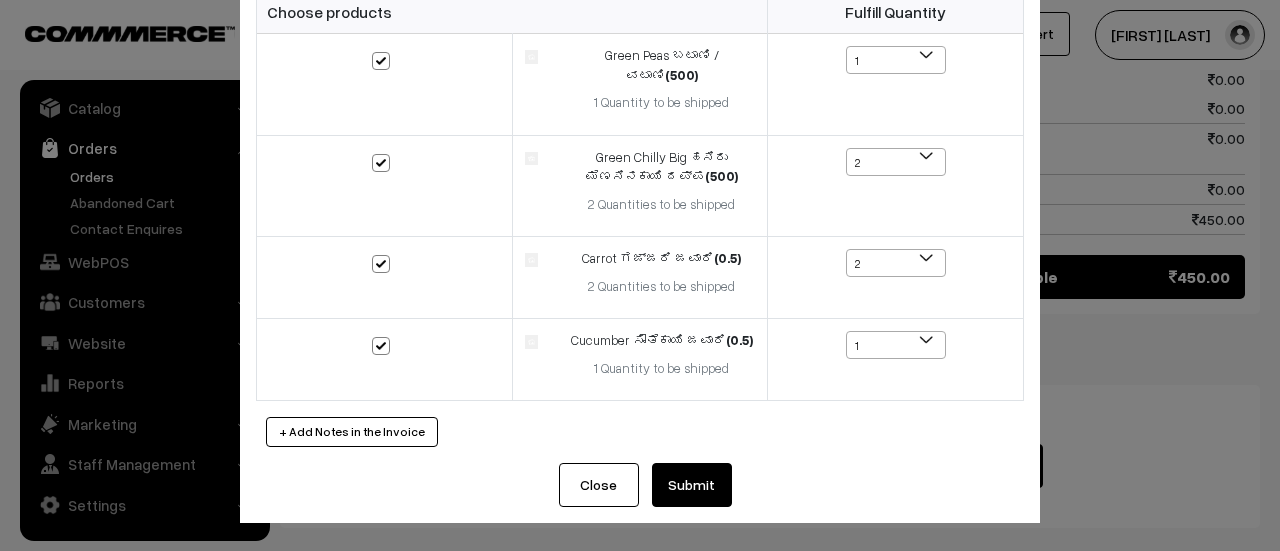click on "Submit" at bounding box center (692, 485) 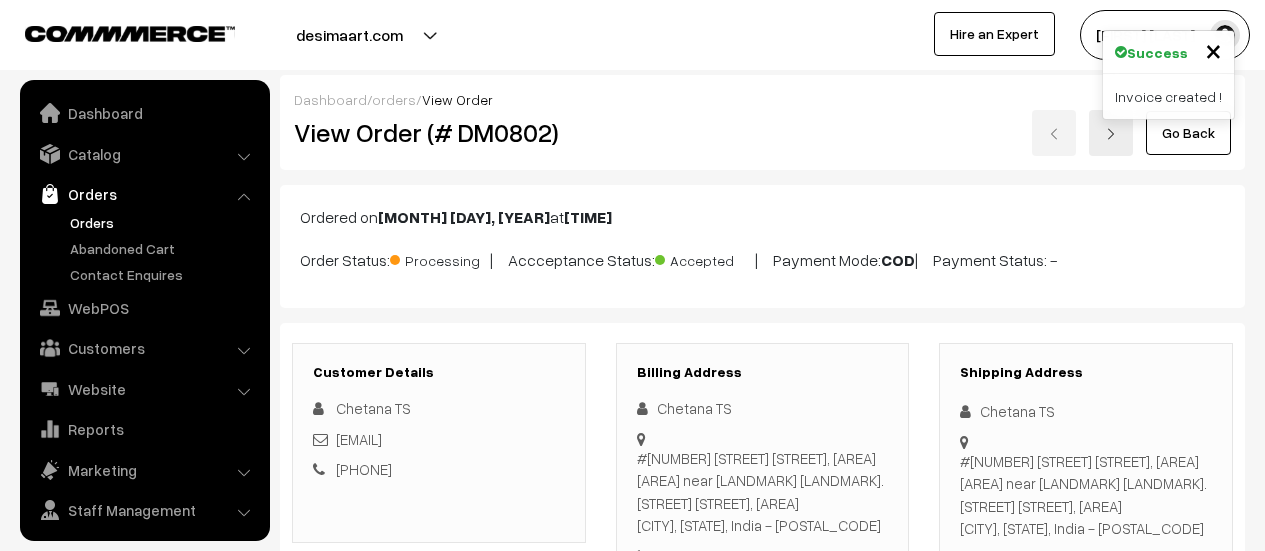 scroll, scrollTop: 1228, scrollLeft: 0, axis: vertical 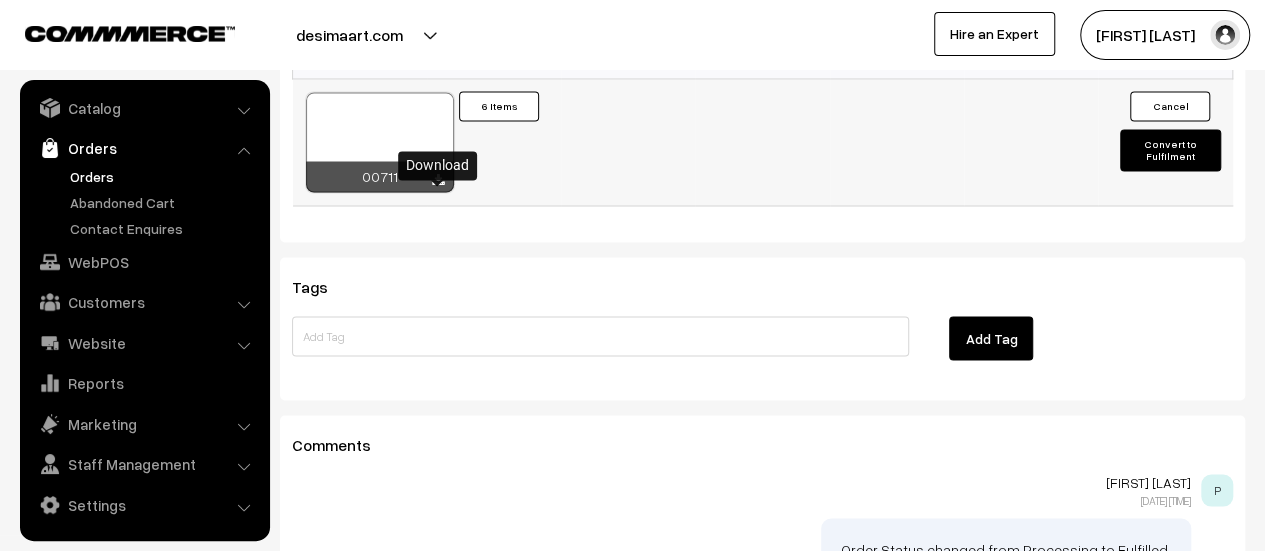 click at bounding box center (438, 180) 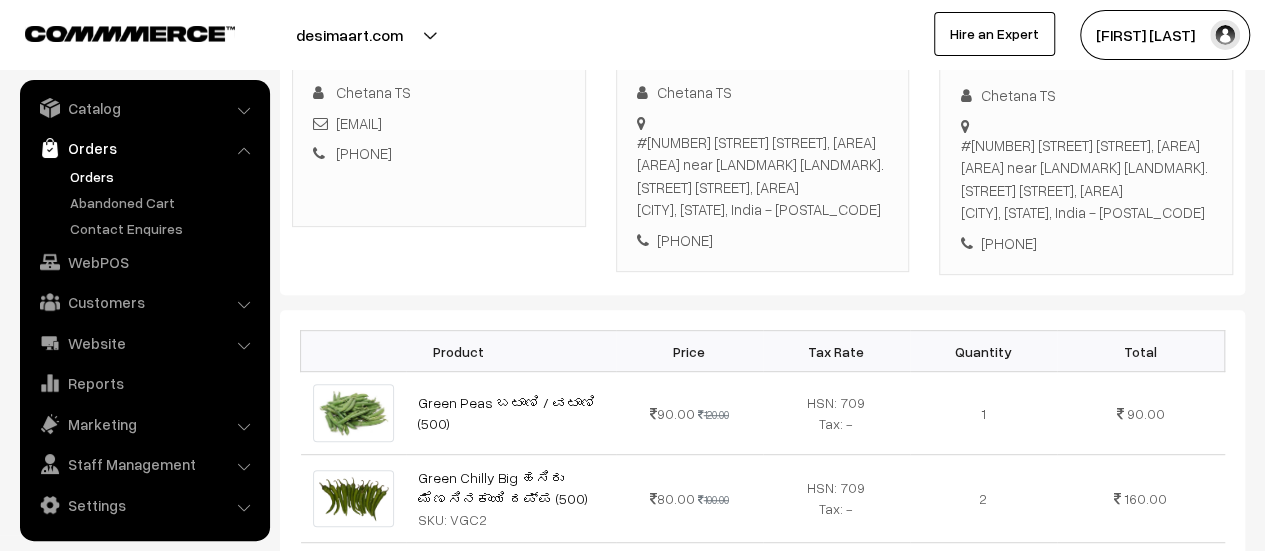 scroll, scrollTop: 446, scrollLeft: 0, axis: vertical 